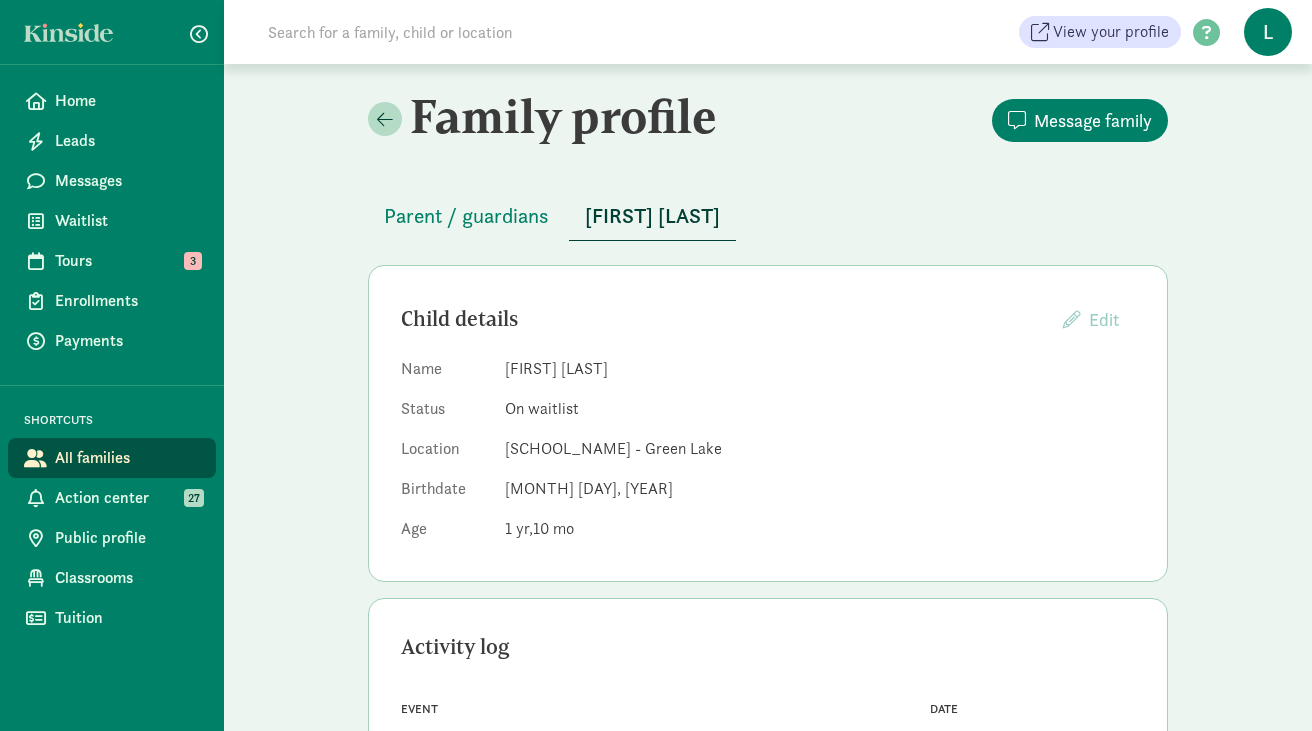 scroll, scrollTop: 0, scrollLeft: 0, axis: both 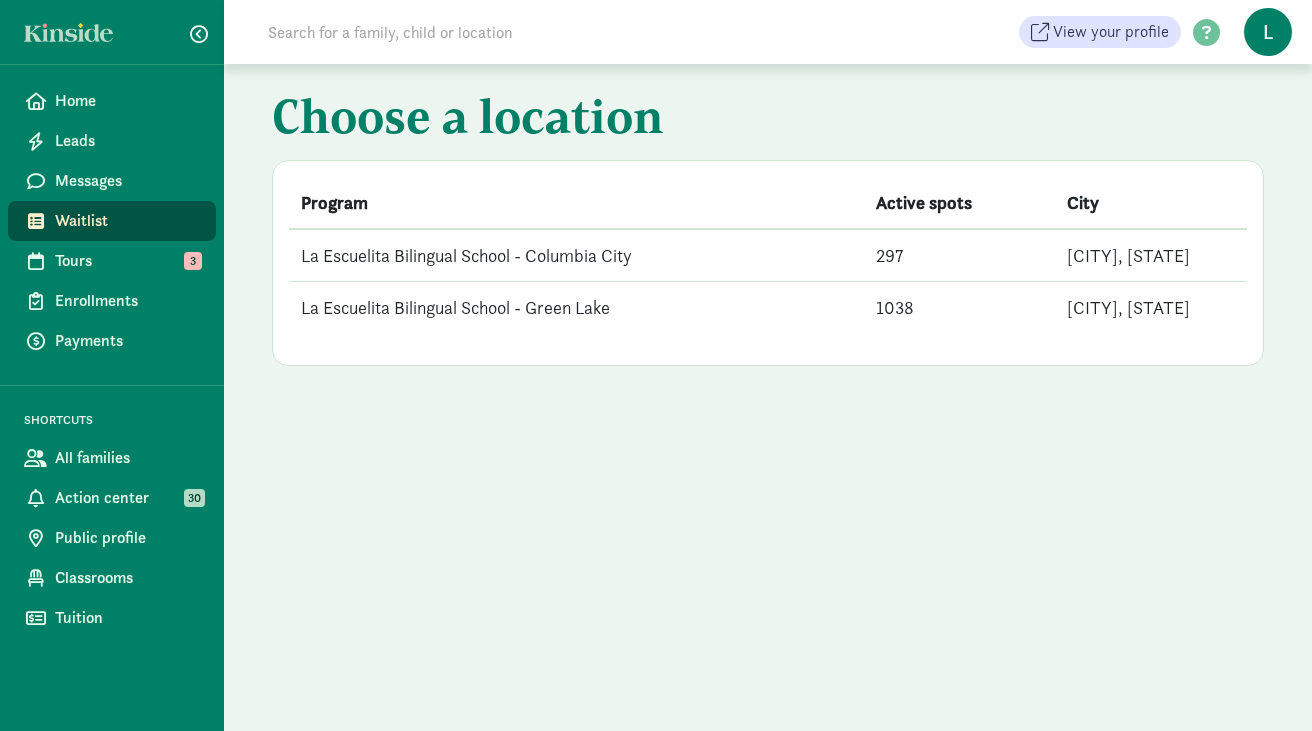 click on "La Escuelita Bilingual School - Columbia City" at bounding box center (576, 255) 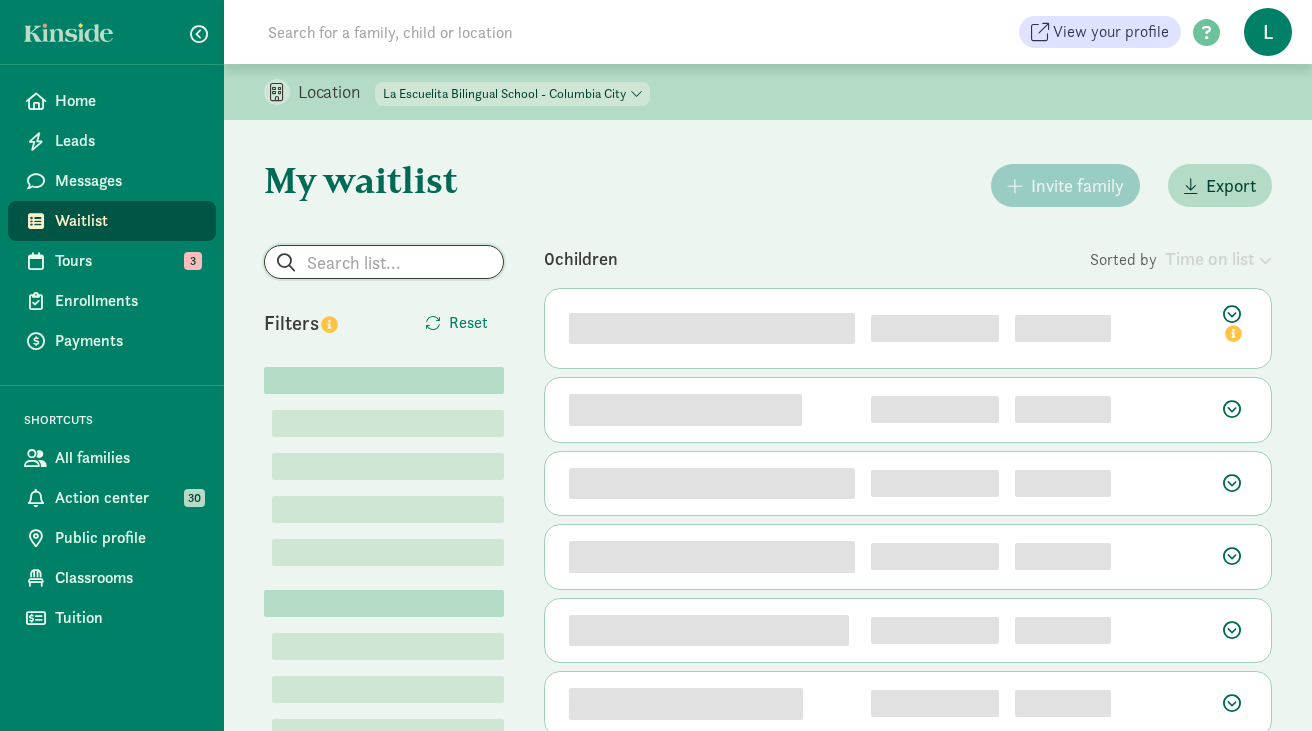 click 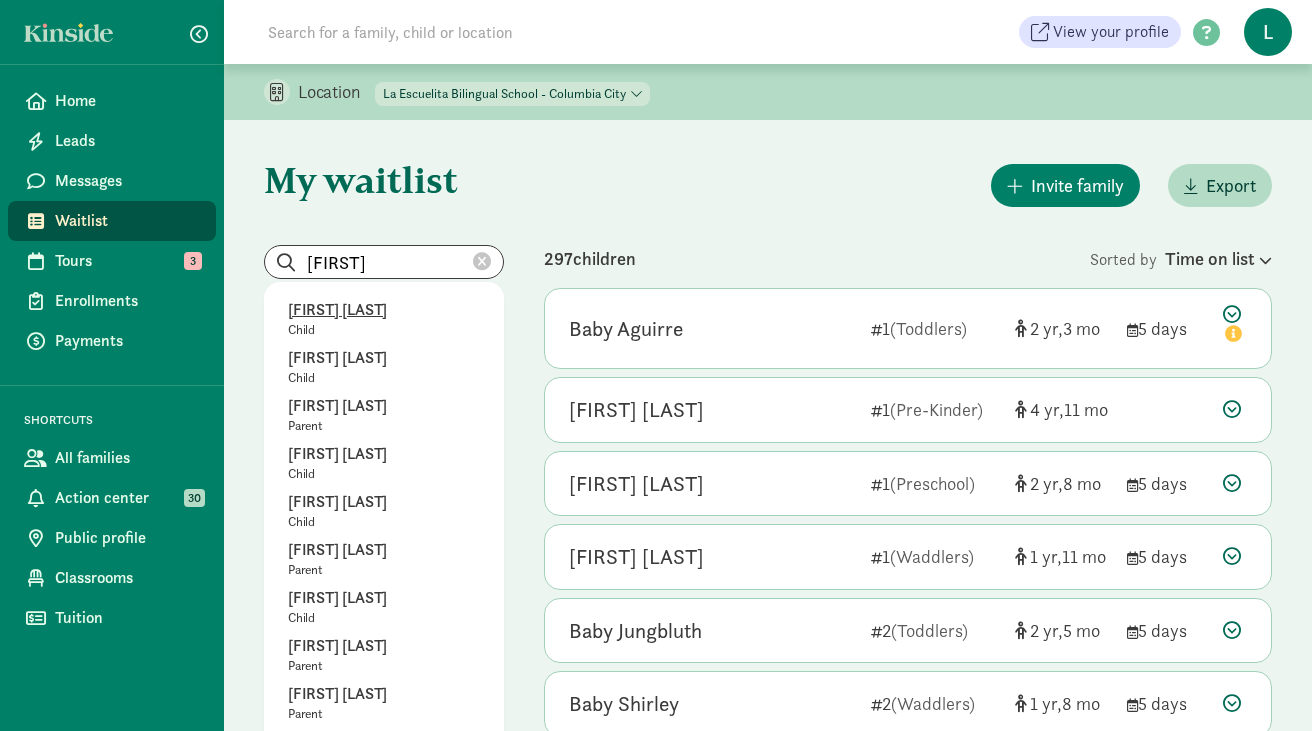 click on "Luzia De La Cruz" at bounding box center (384, 310) 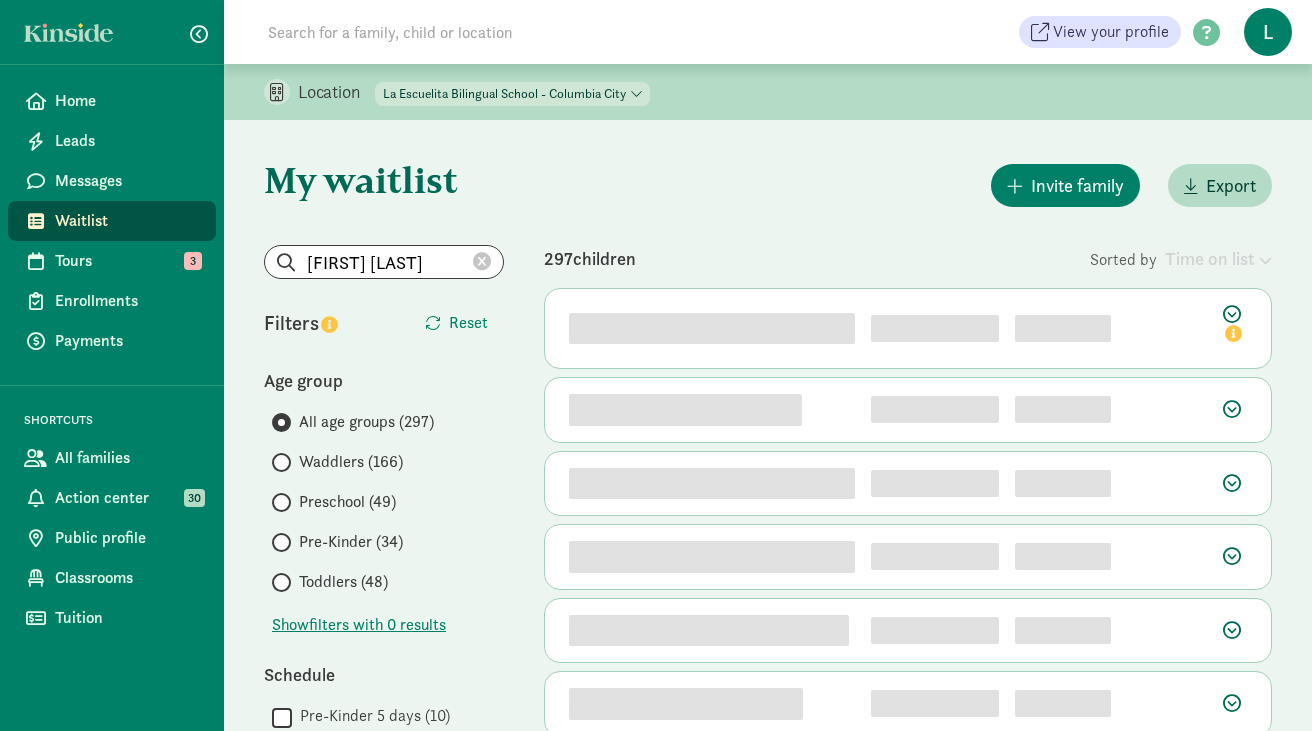 click 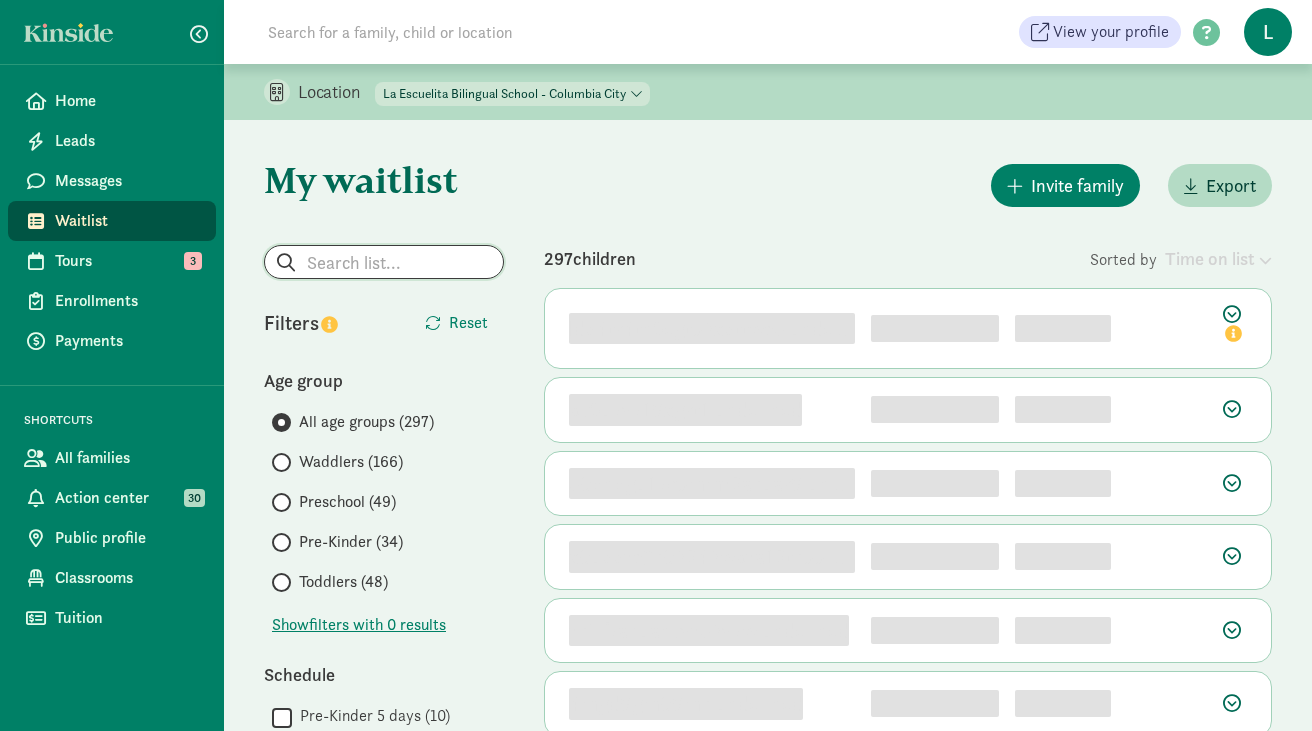 click 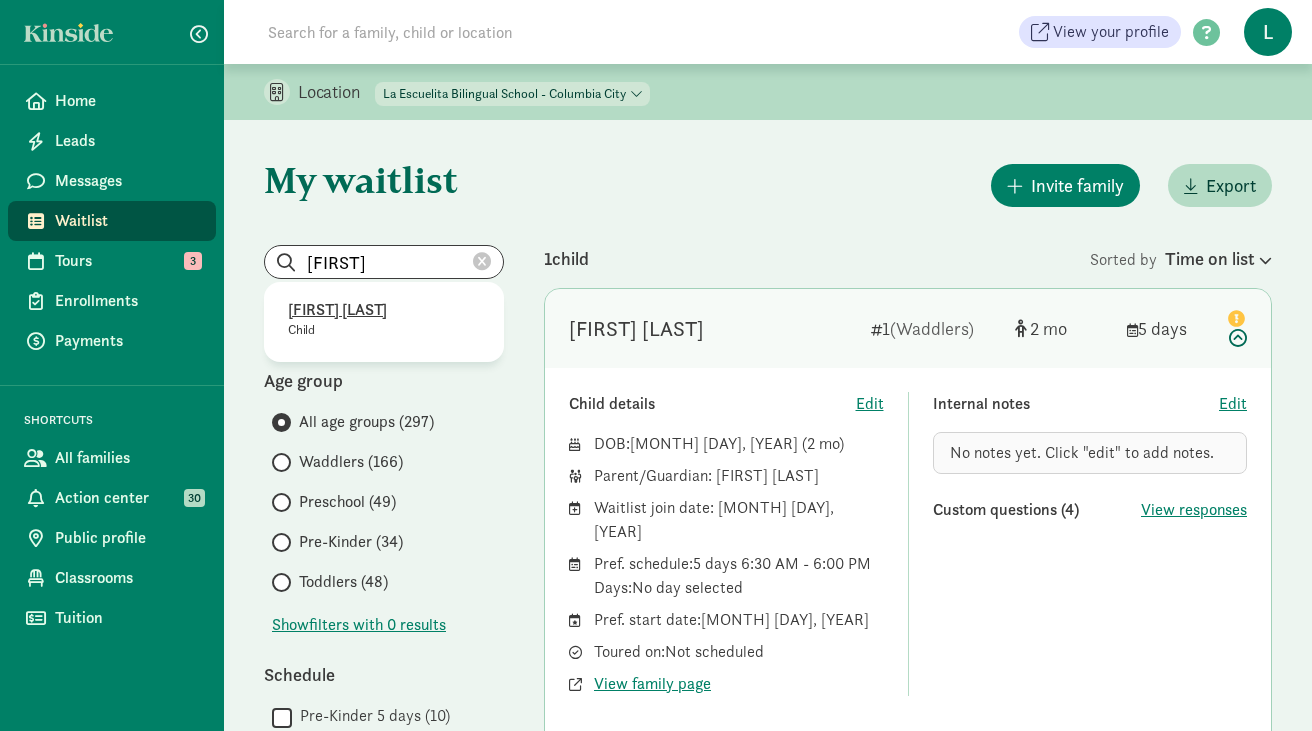 click on "demi butler" at bounding box center [384, 310] 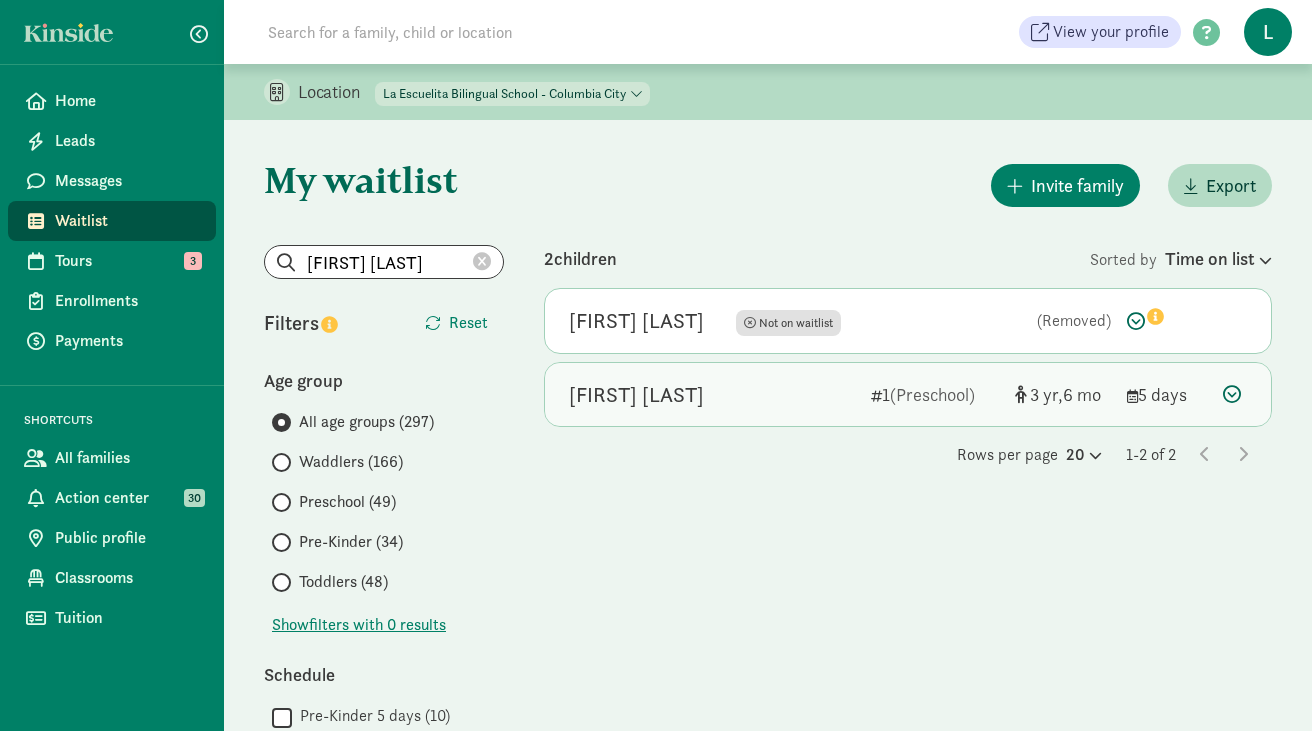 click at bounding box center [1232, 394] 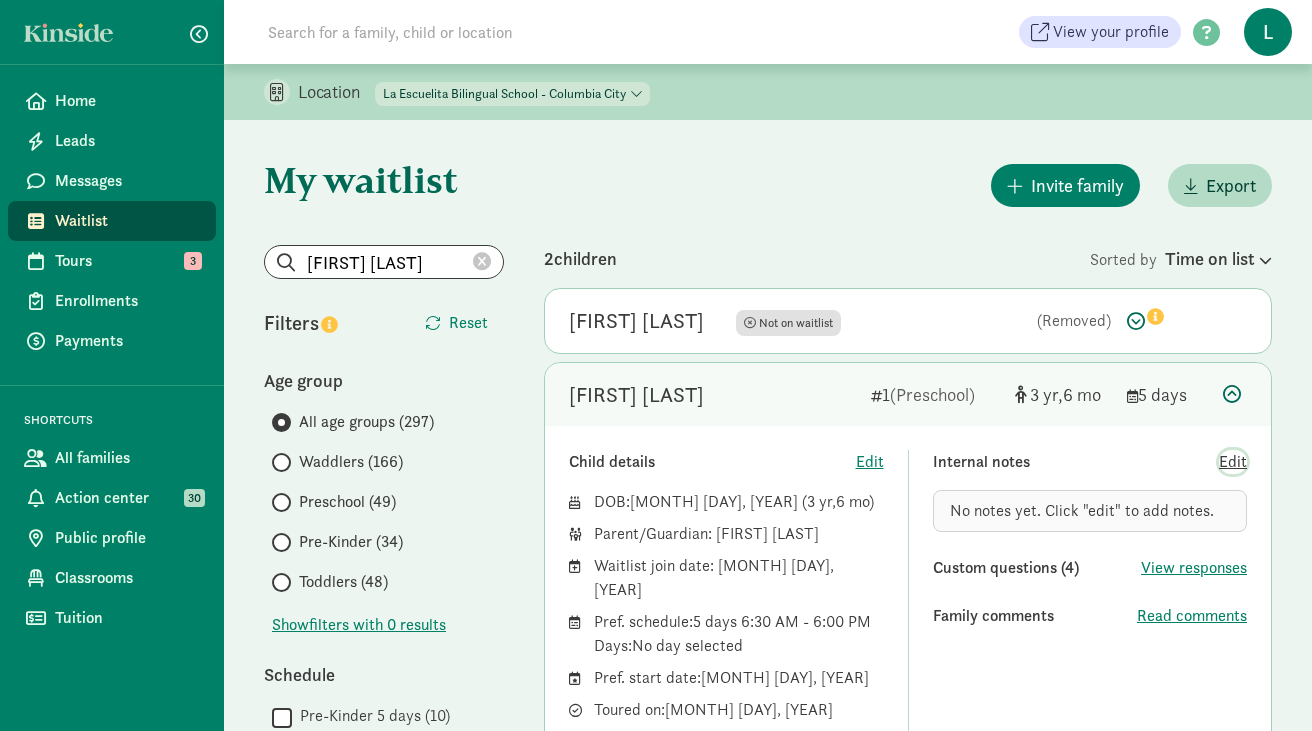 click on "Edit" at bounding box center [1233, 462] 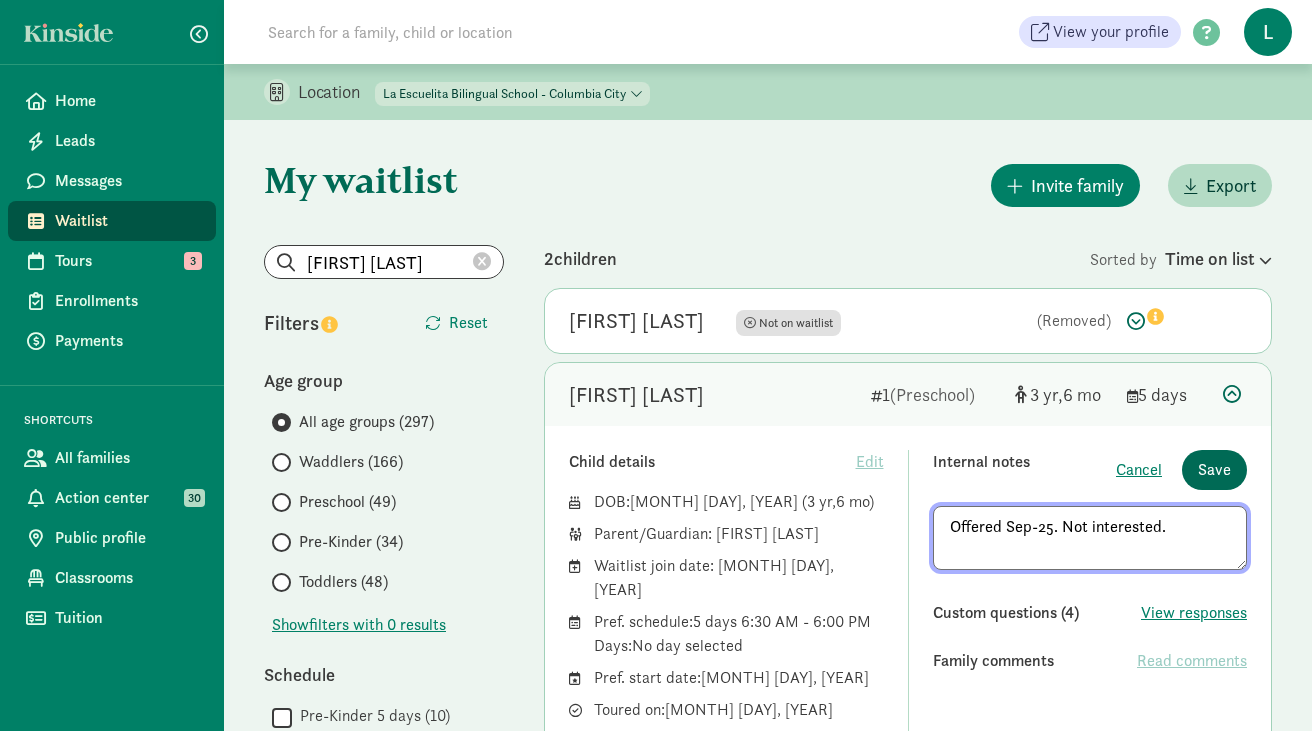 type on "Offered Sep-25. Not interested." 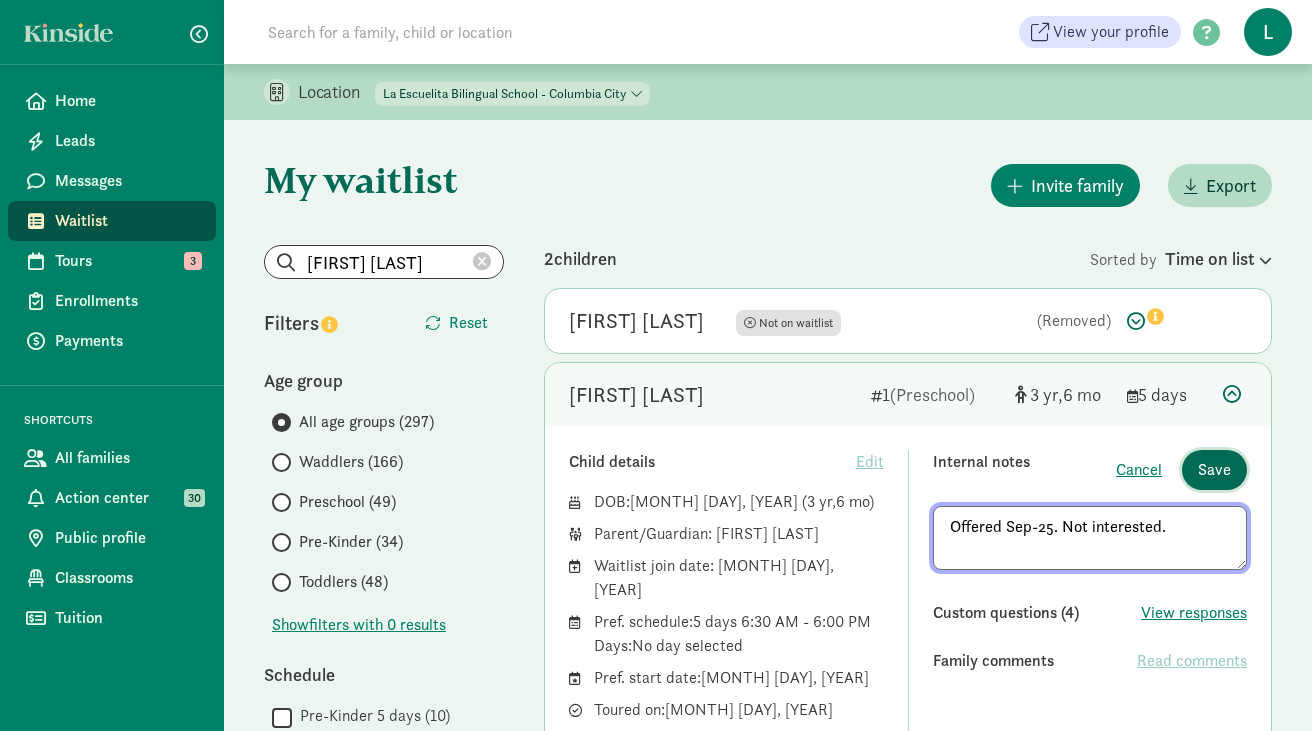 click on "Save" at bounding box center [1214, 470] 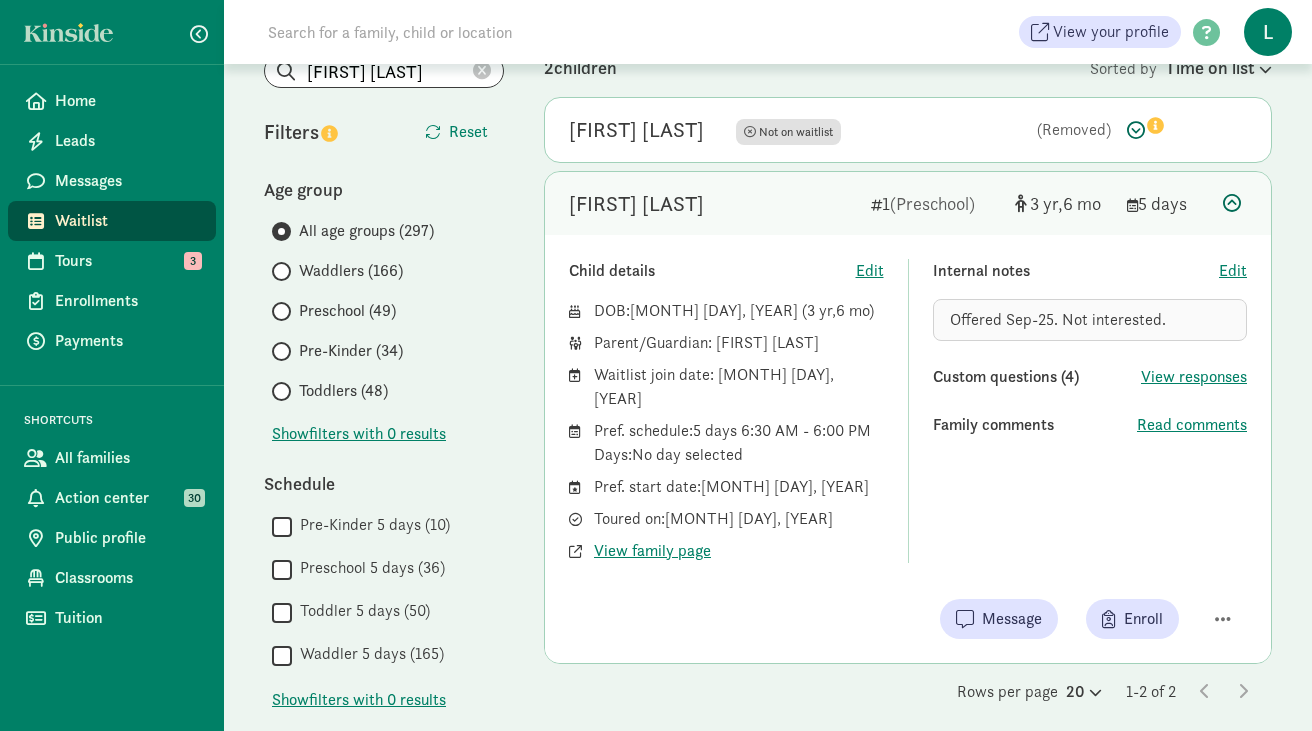 scroll, scrollTop: 220, scrollLeft: 0, axis: vertical 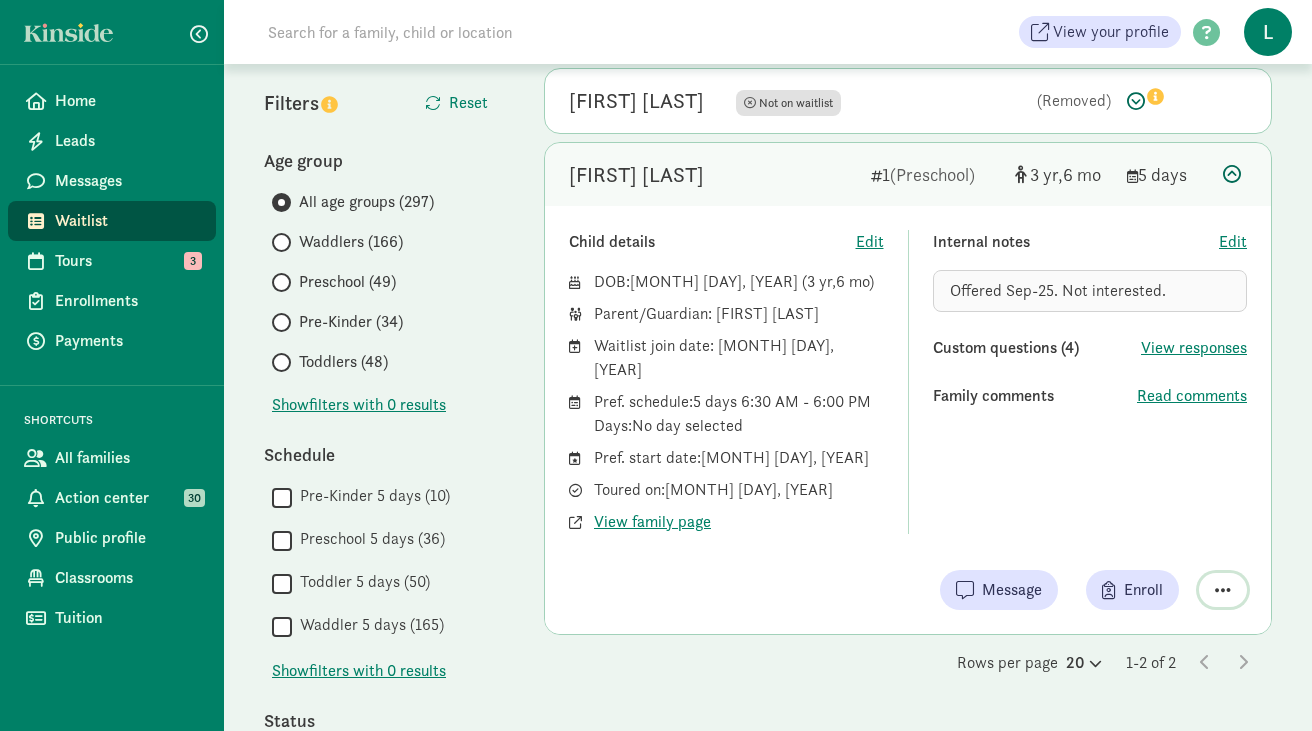 click at bounding box center [1223, 590] 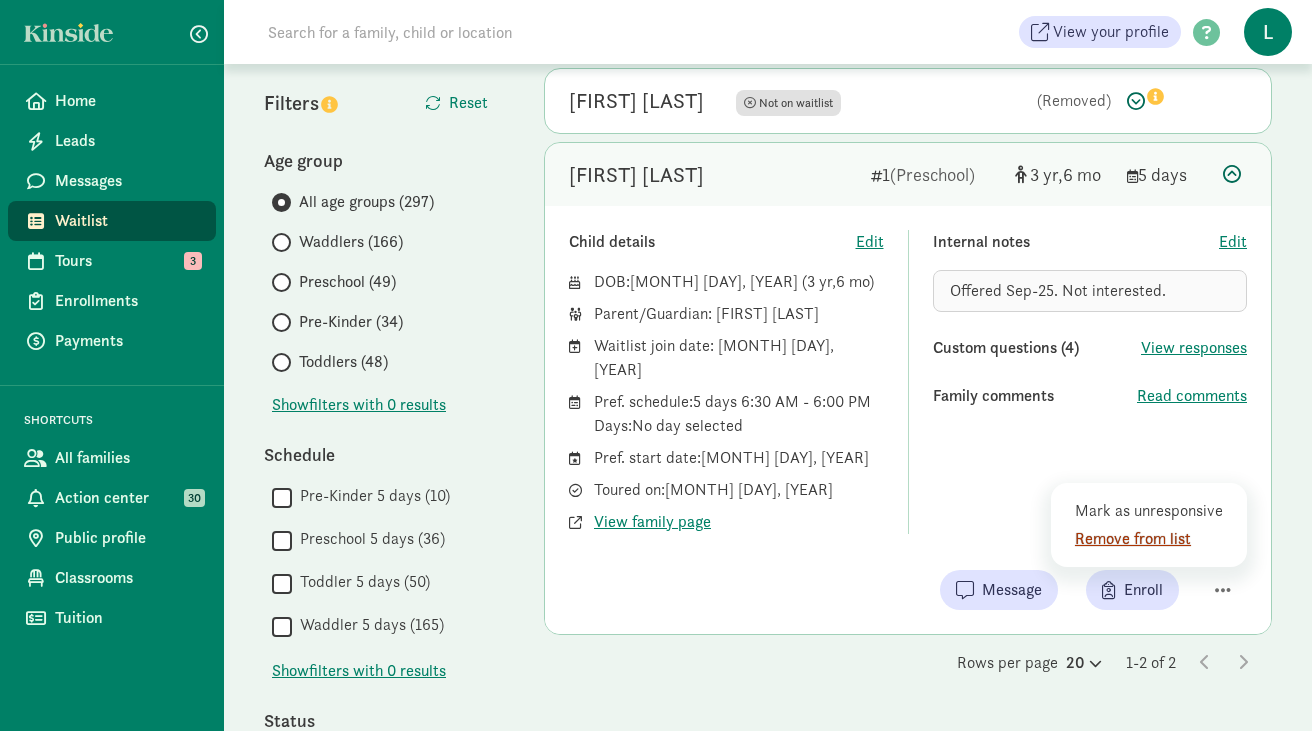 click on "Remove from list" 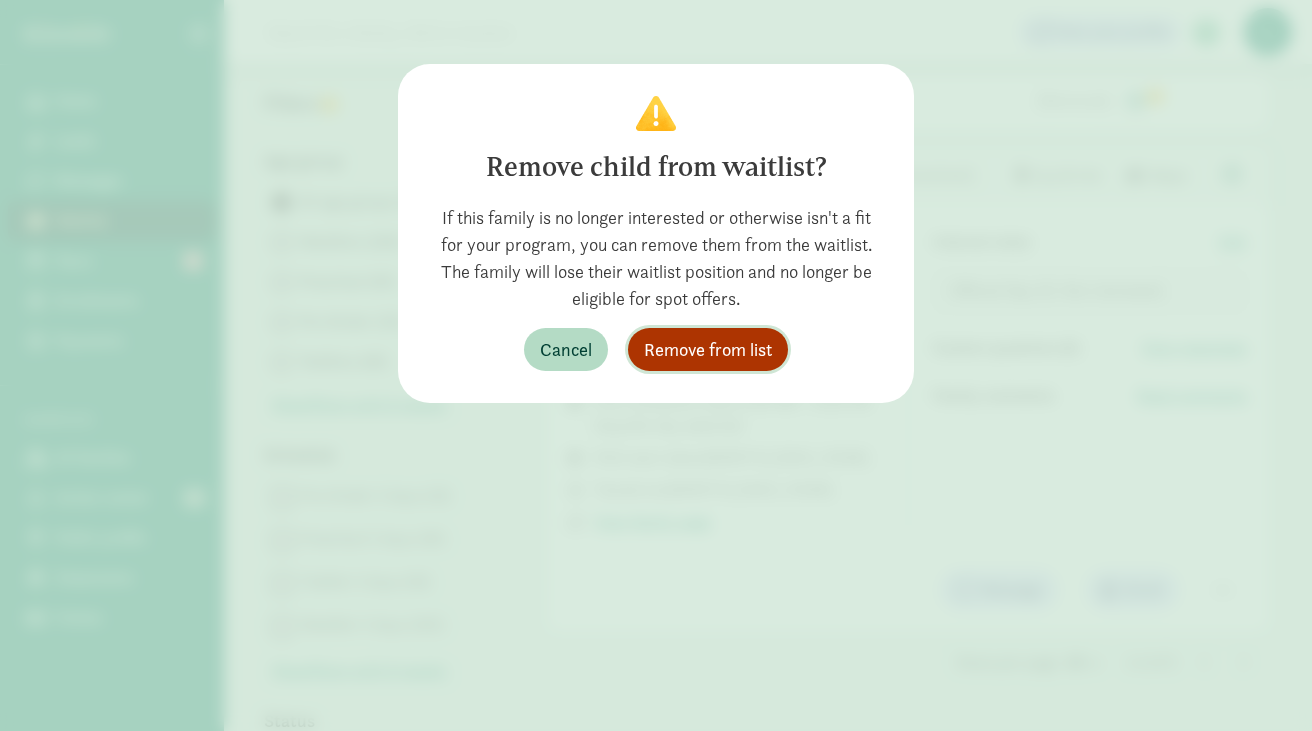 click on "Remove from list" at bounding box center (708, 349) 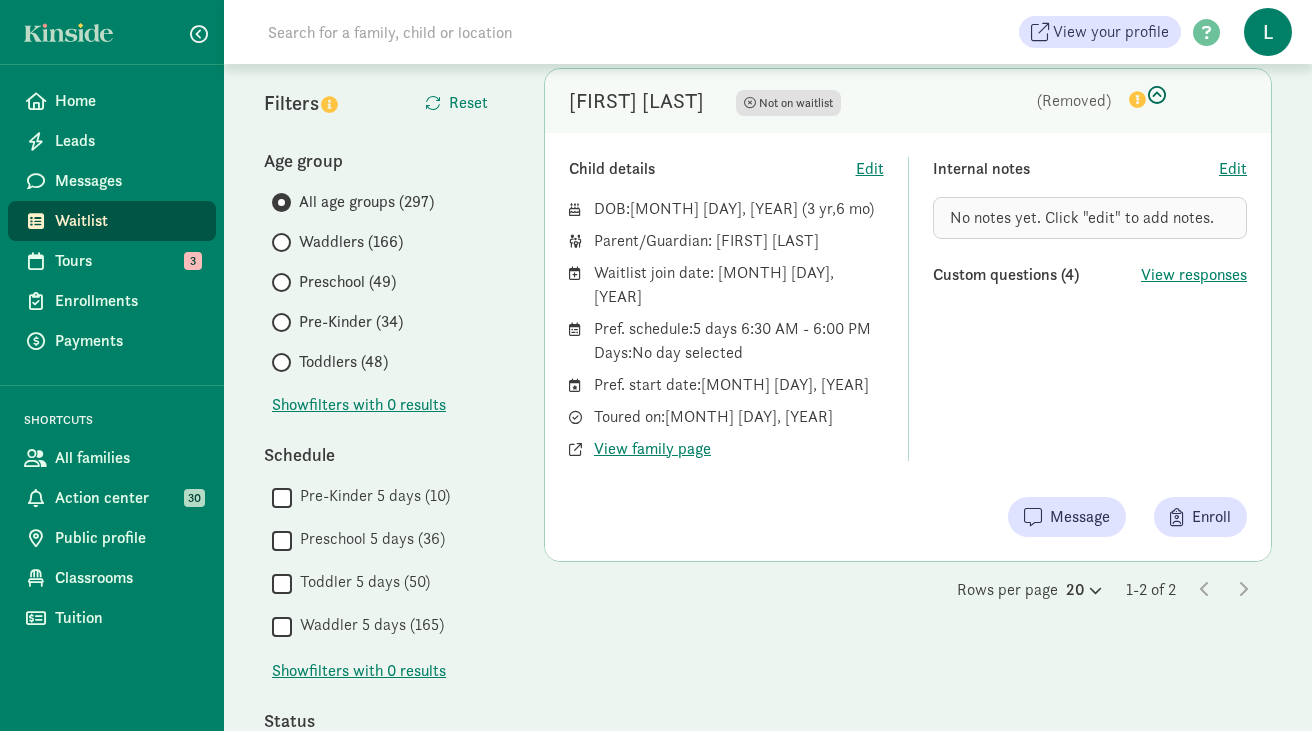 click on "All age groups (297)" at bounding box center (366, 202) 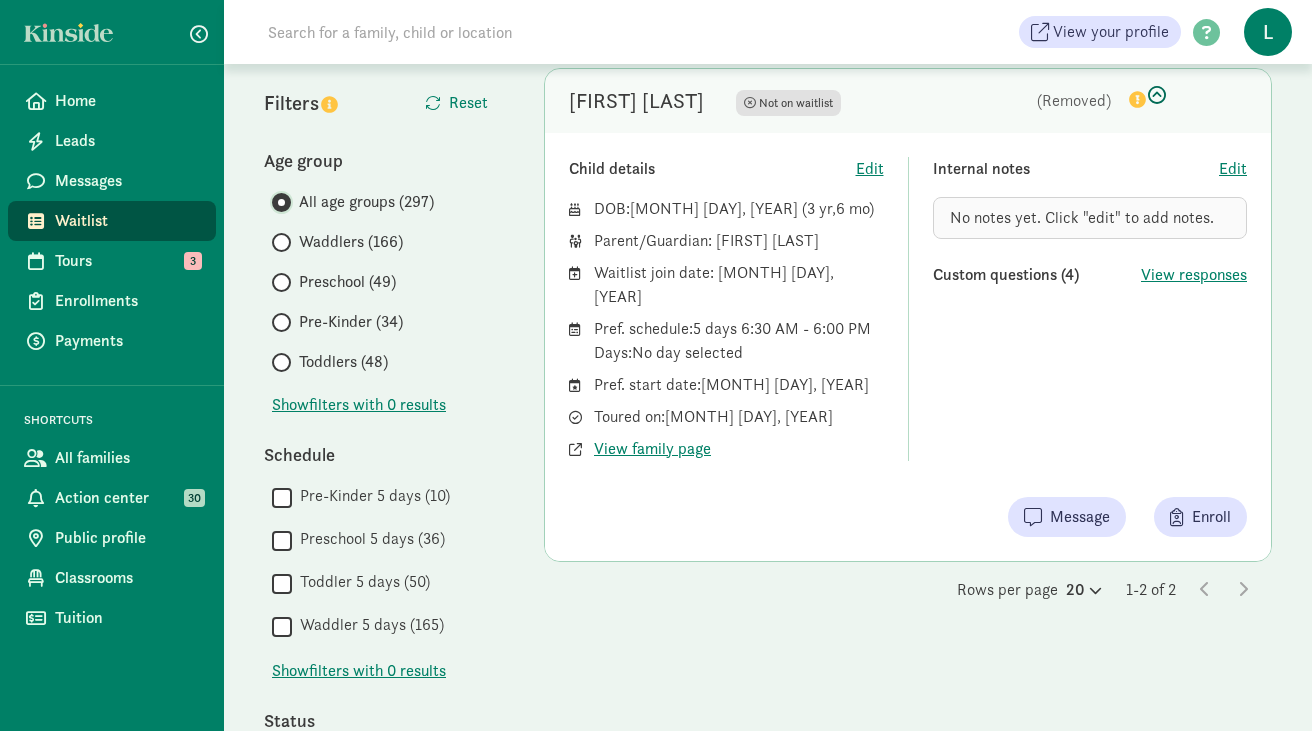click on "All age groups (297)" at bounding box center [278, 202] 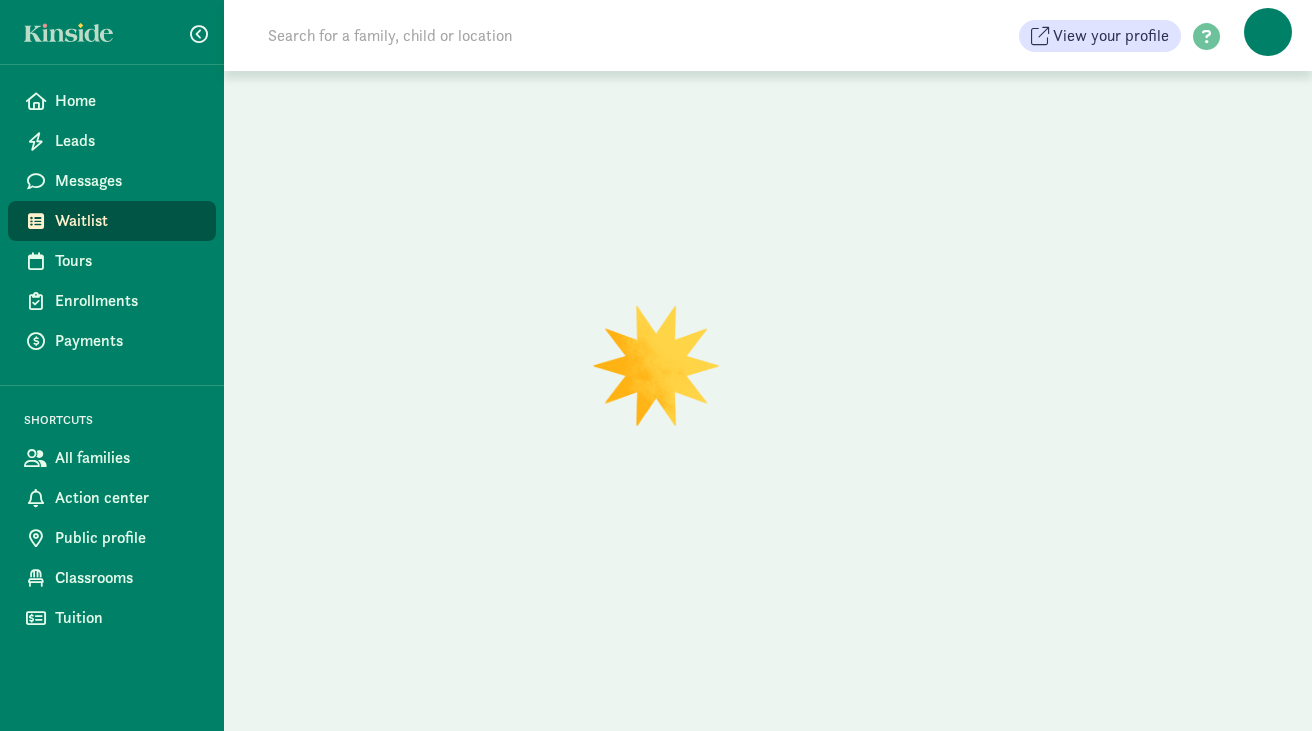 scroll, scrollTop: 0, scrollLeft: 0, axis: both 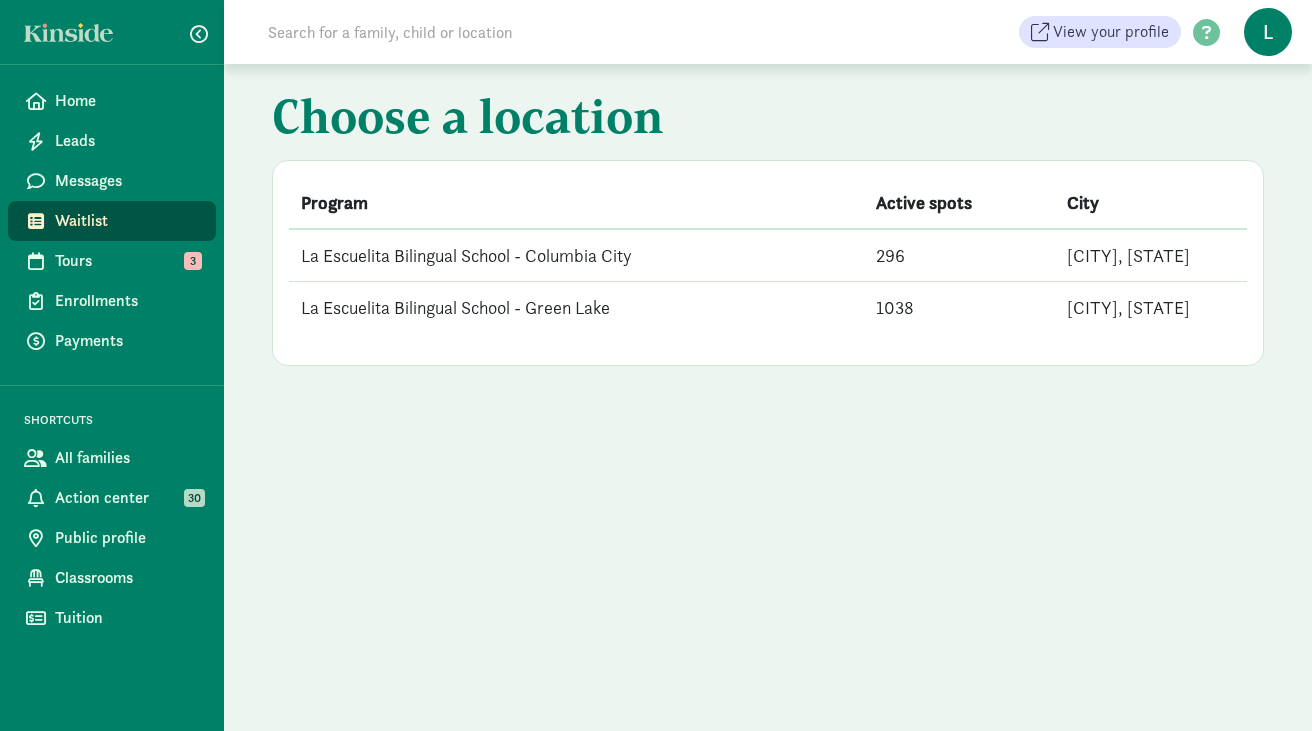 click on "La Escuelita Bilingual School - Columbia City" at bounding box center (576, 255) 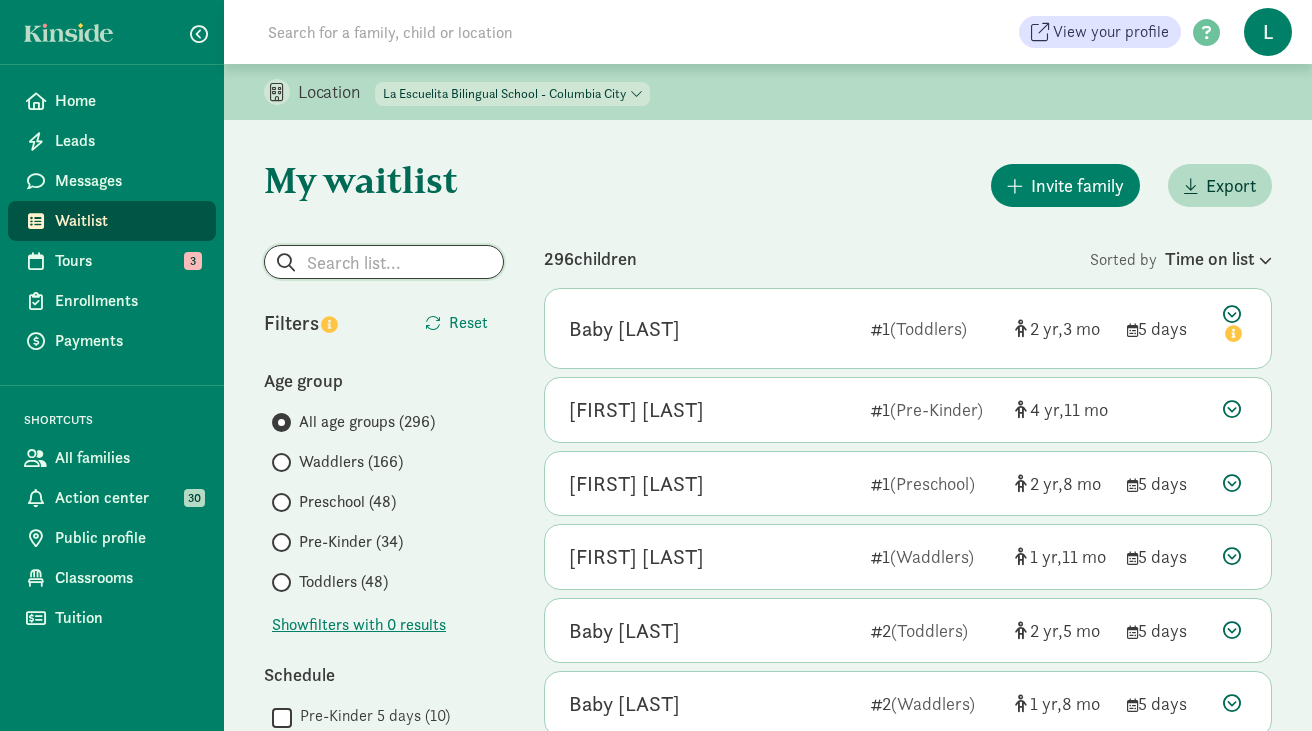 click 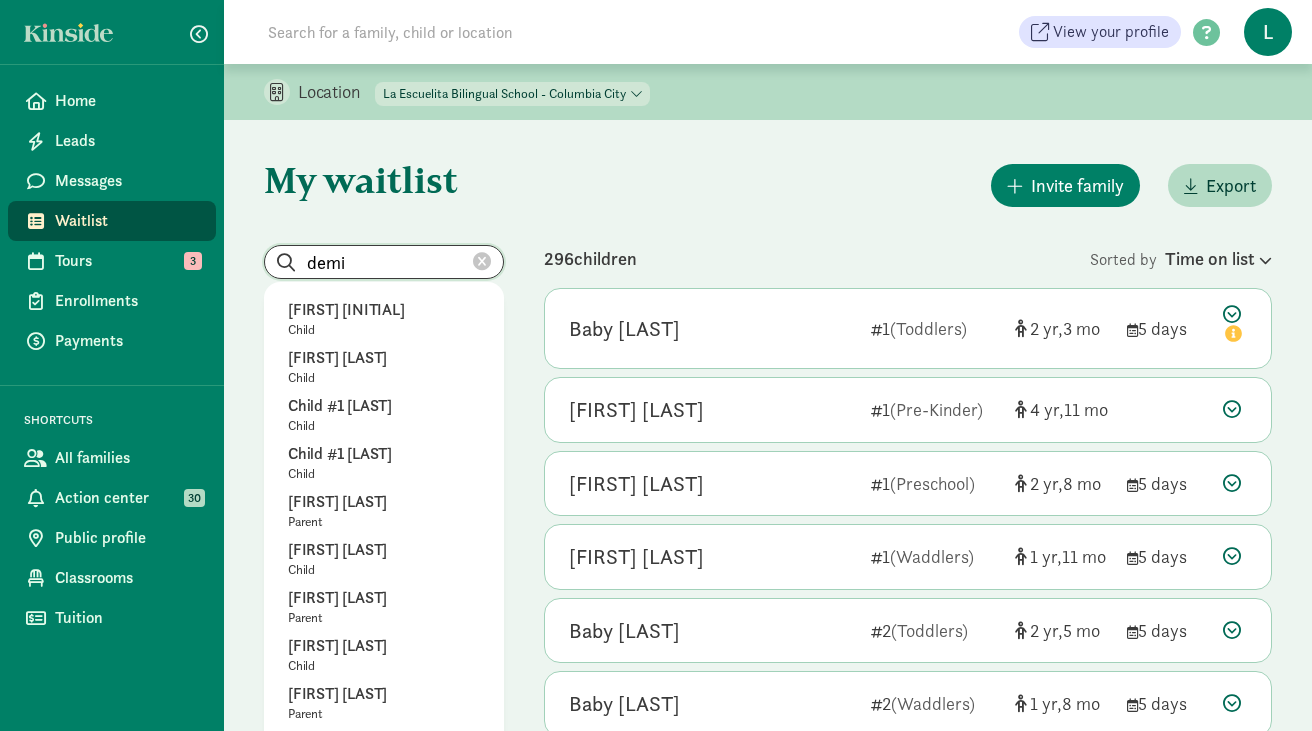 type on "demi" 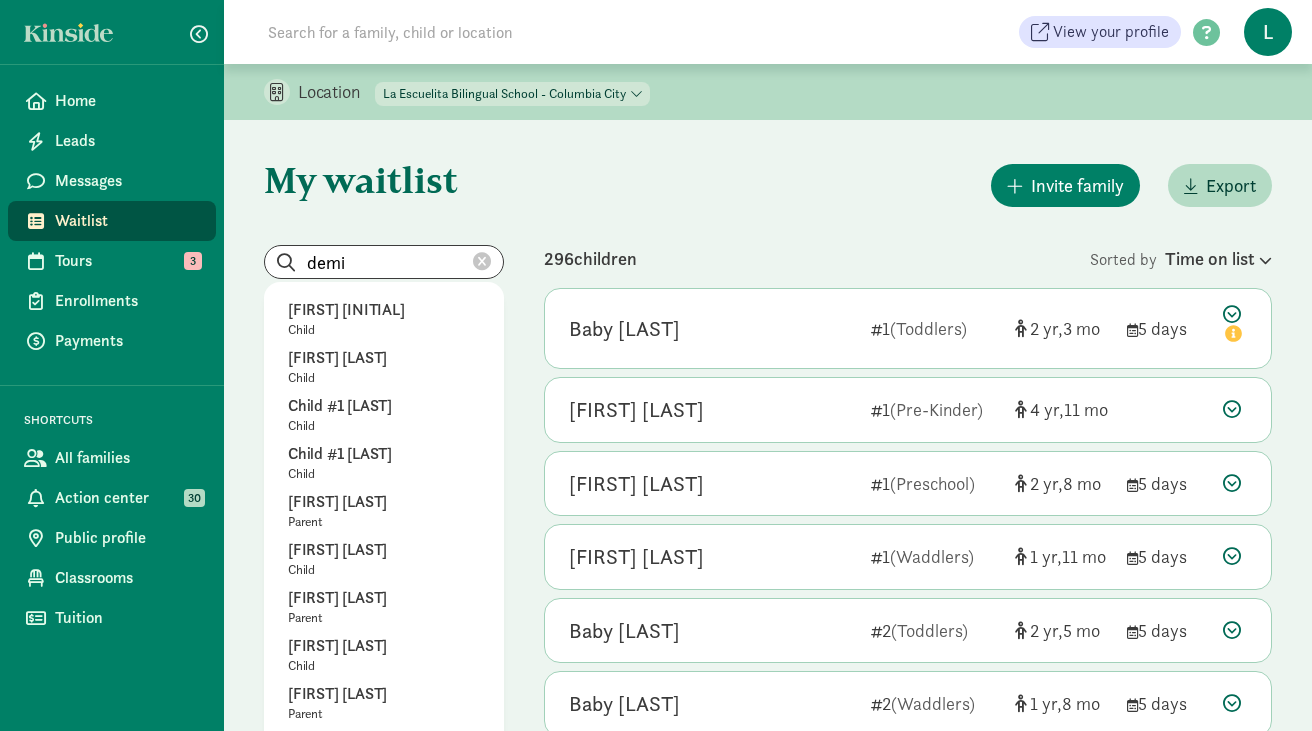 click on "Invite family
Export" at bounding box center [908, 185] 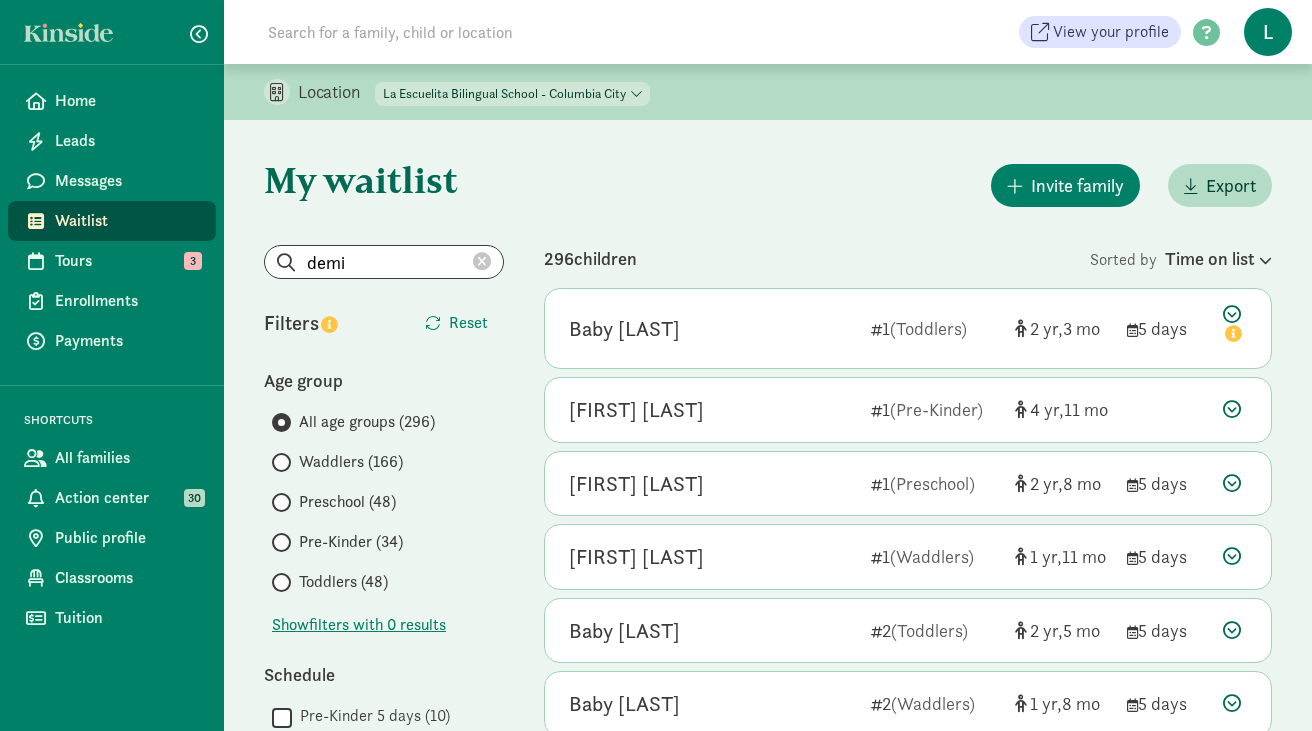 click 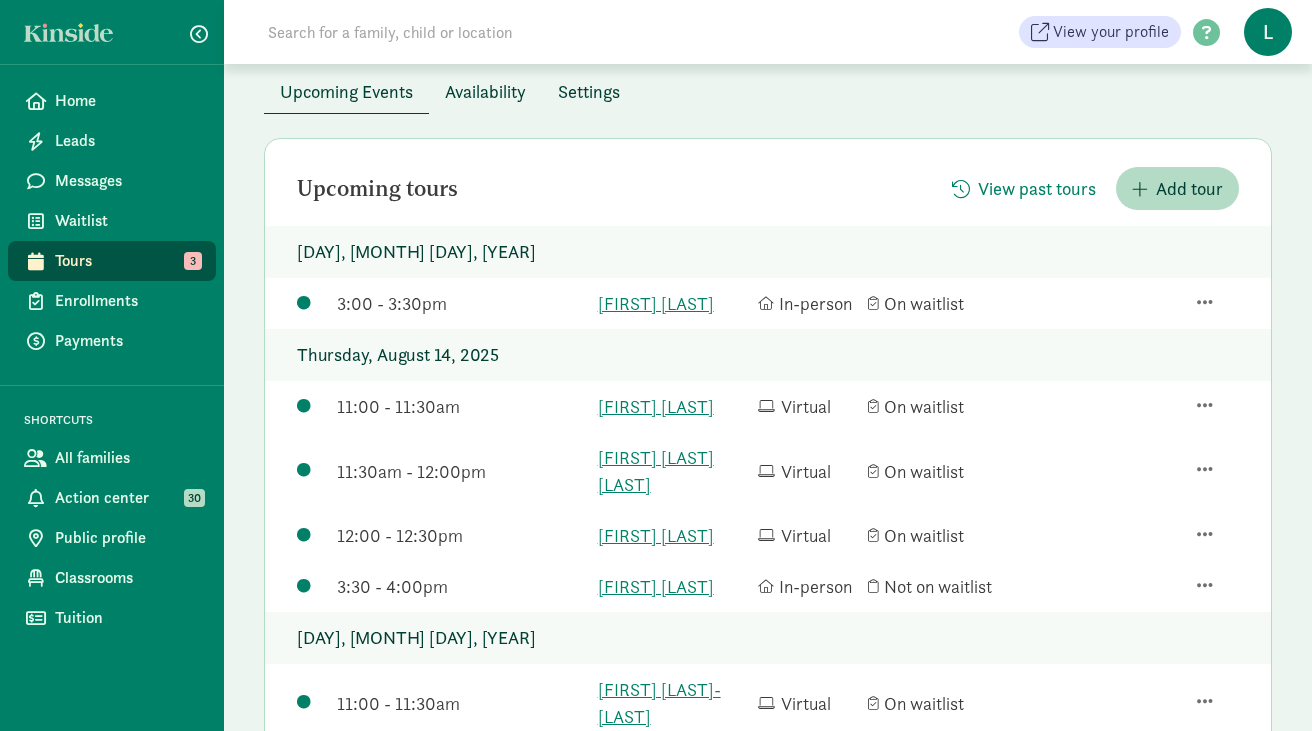 scroll, scrollTop: 0, scrollLeft: 0, axis: both 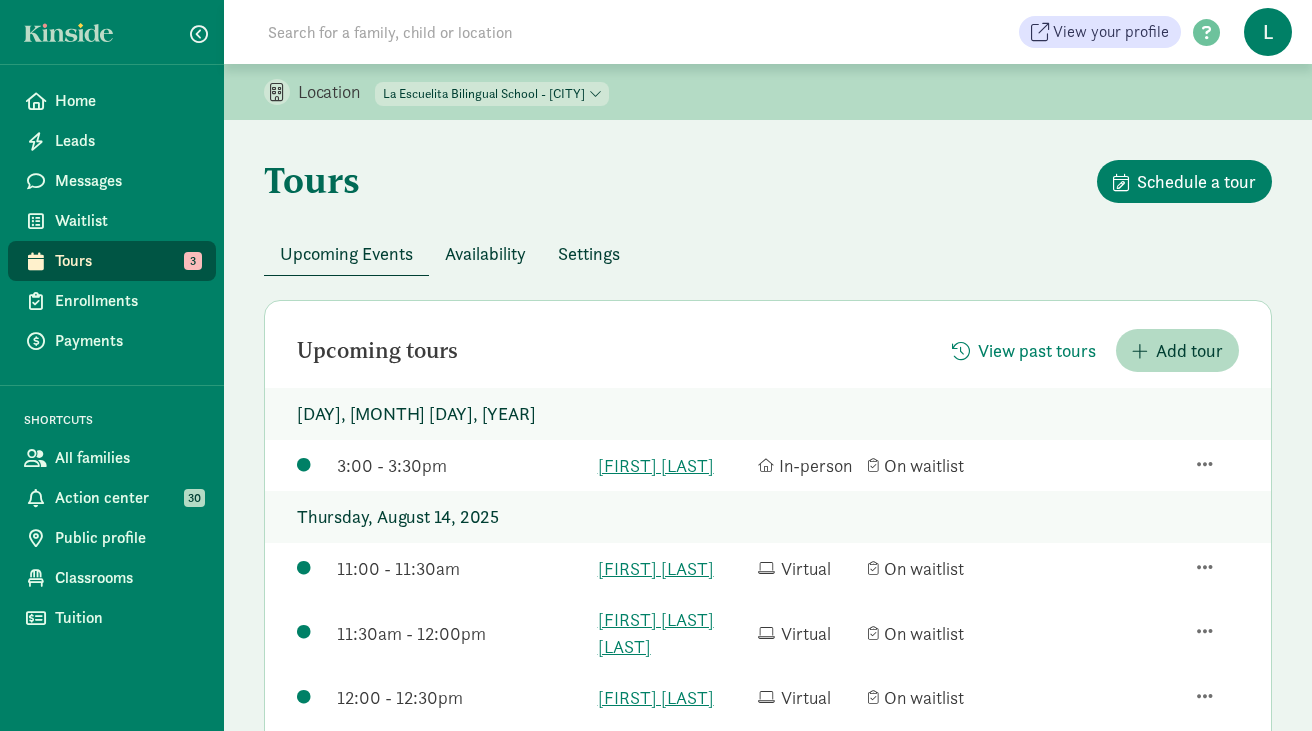 click on "La Escuelita Bilingual School - Columbia City La Escuelita Bilingual School - Green Lake" at bounding box center [492, 94] 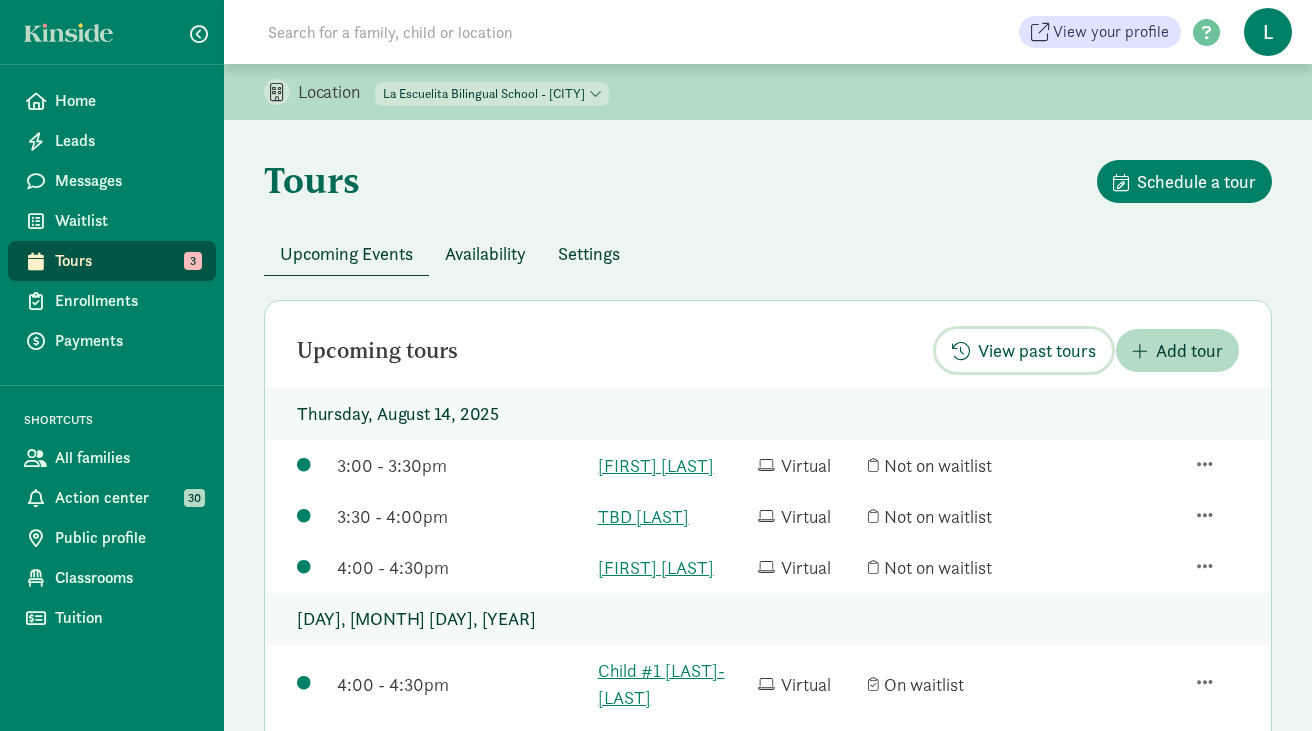 click on "View past tours" at bounding box center (1037, 350) 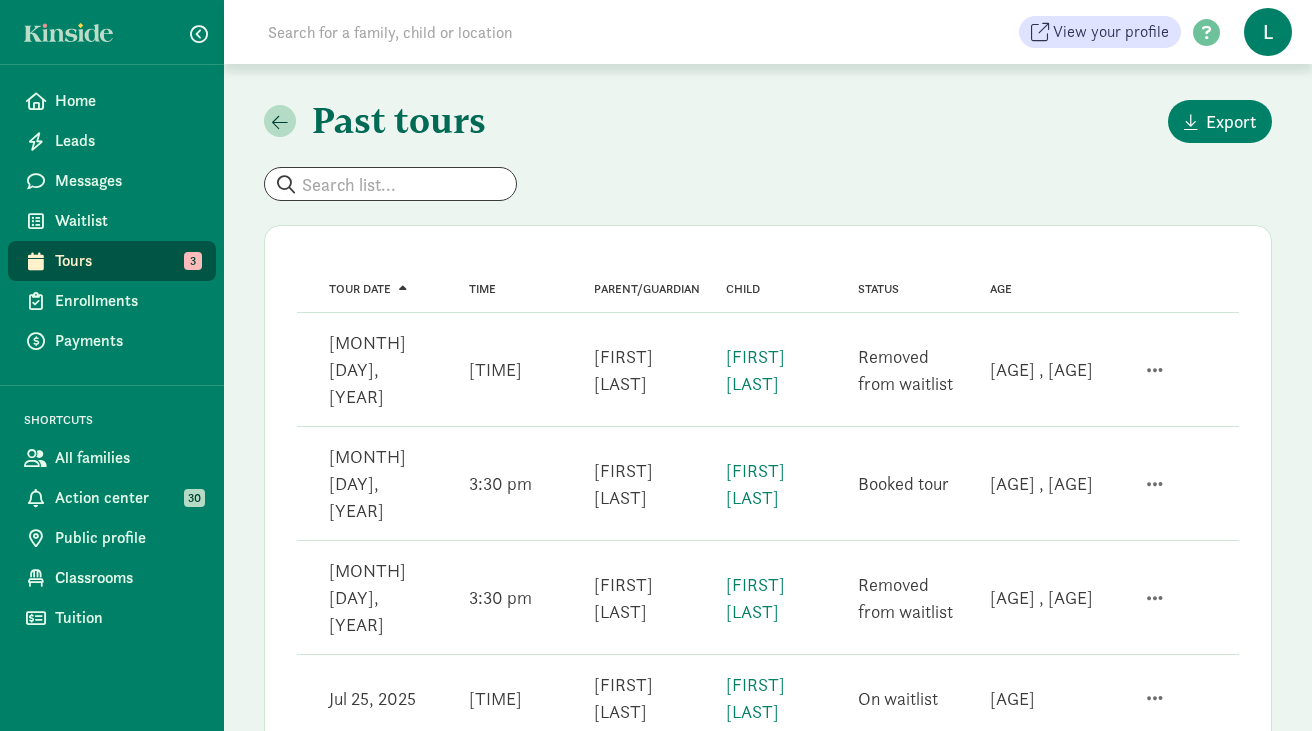 scroll, scrollTop: 0, scrollLeft: 0, axis: both 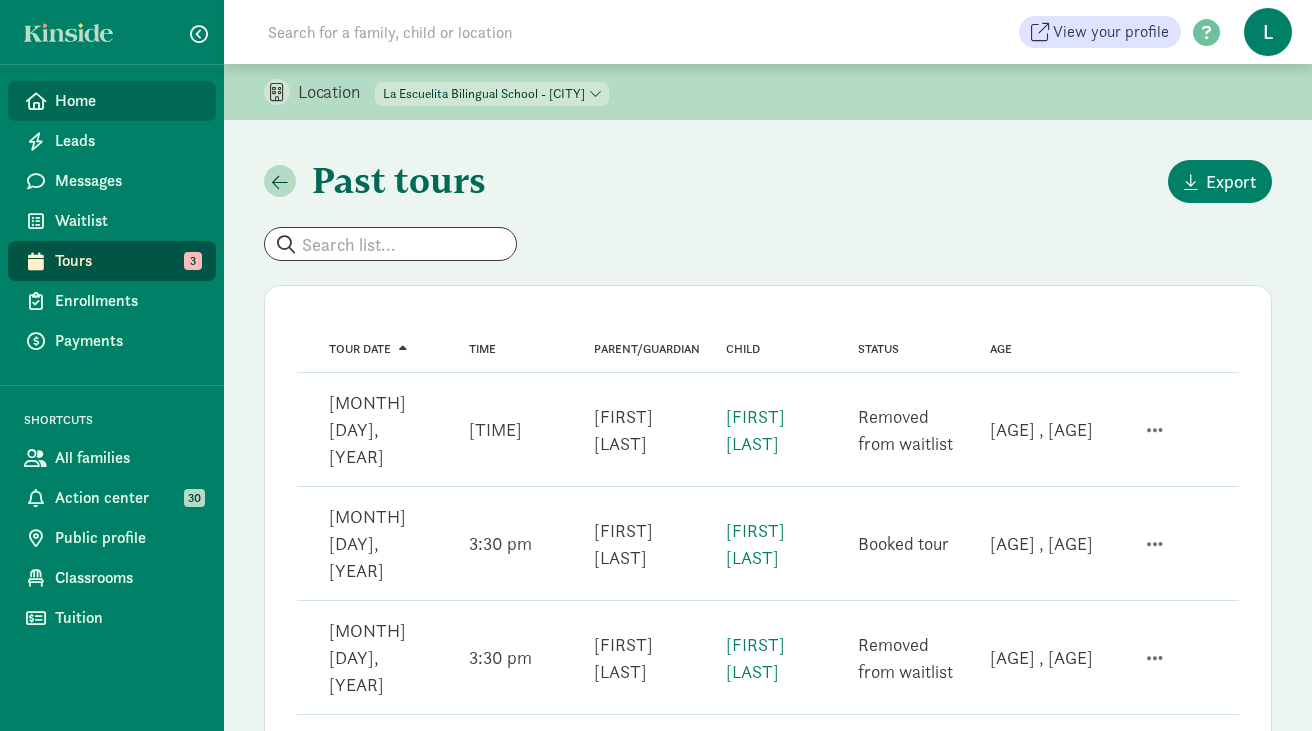click on "Home" at bounding box center [127, 101] 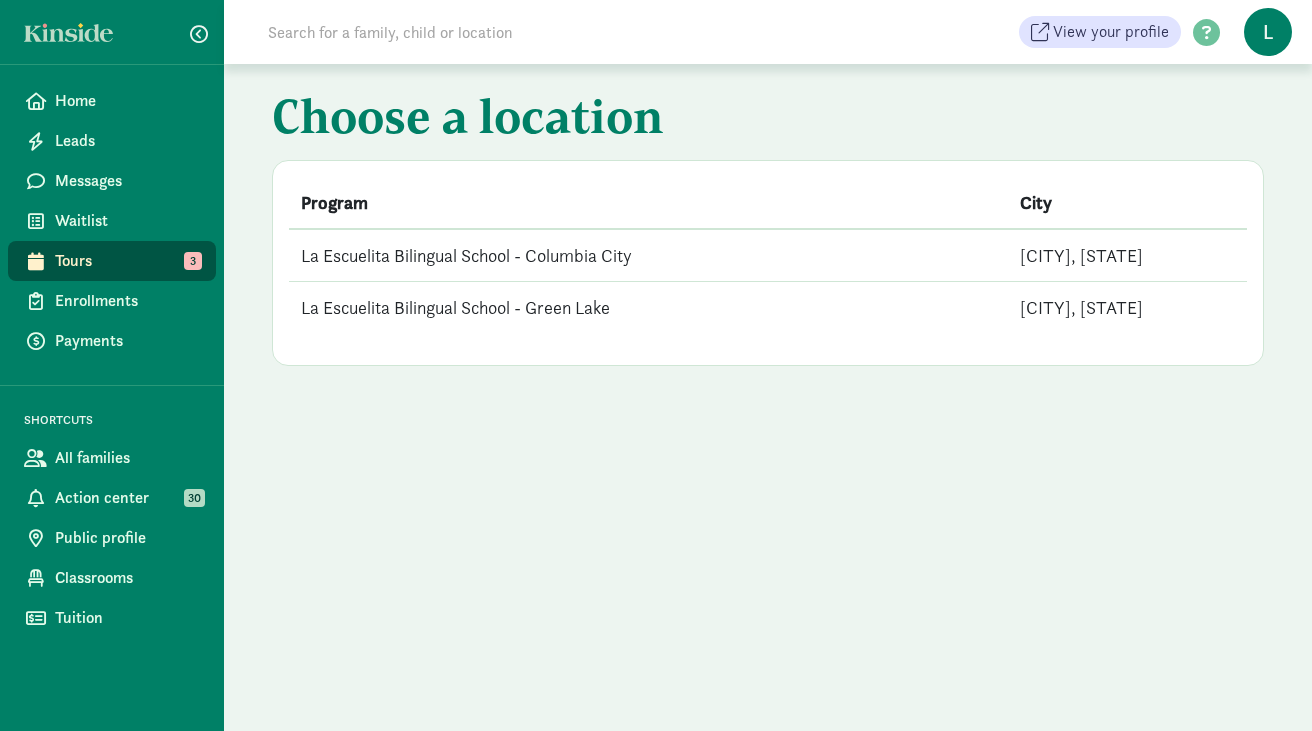 scroll, scrollTop: 0, scrollLeft: 0, axis: both 